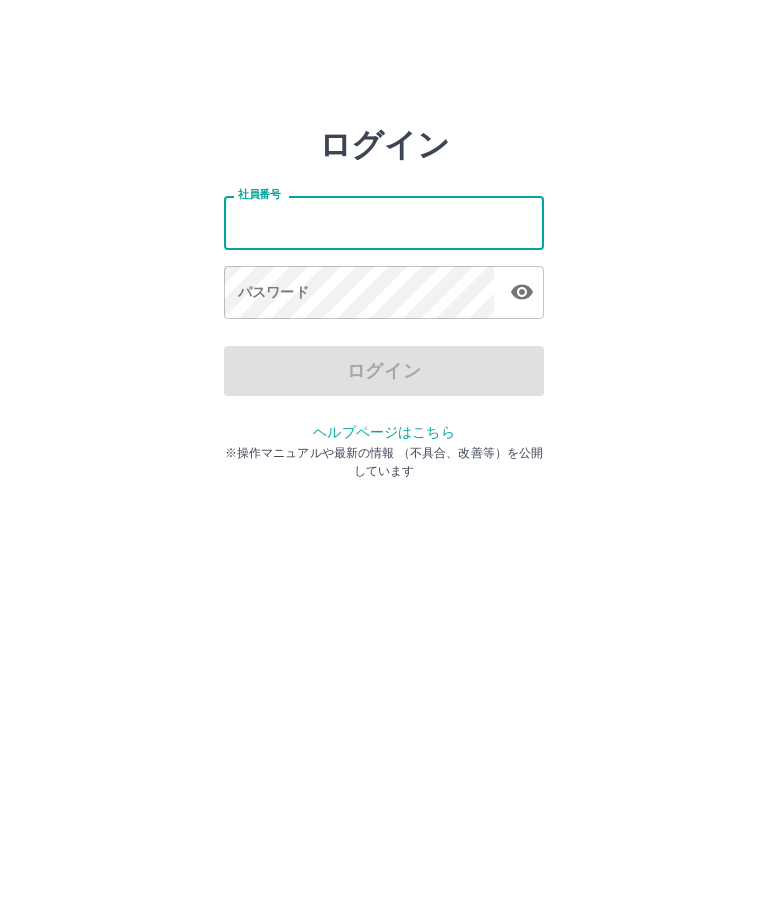 scroll, scrollTop: 0, scrollLeft: 0, axis: both 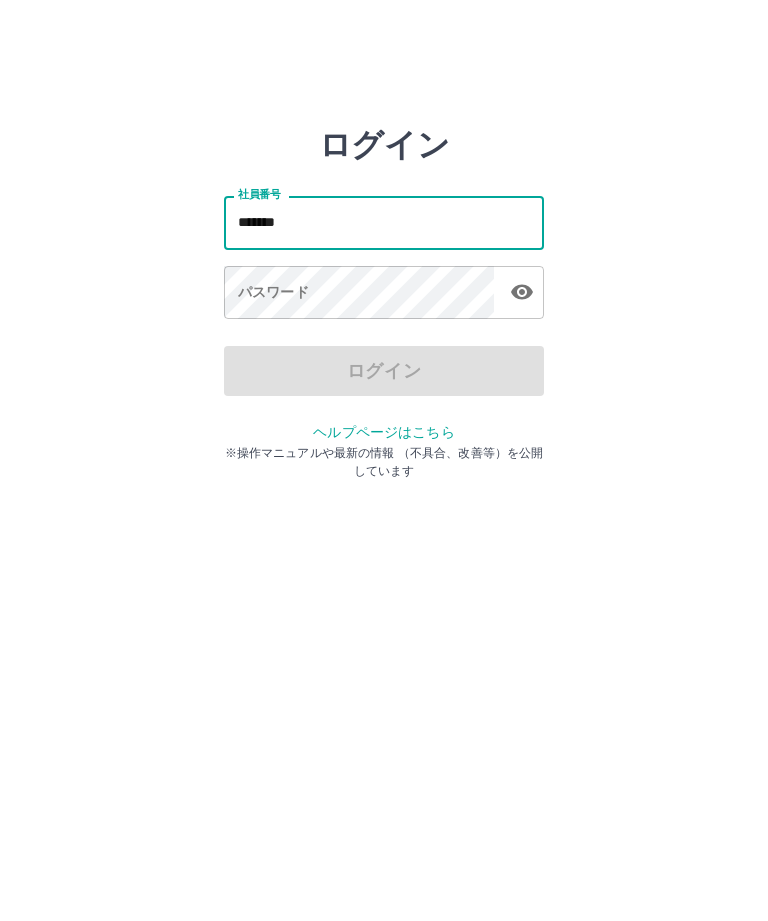 type on "*******" 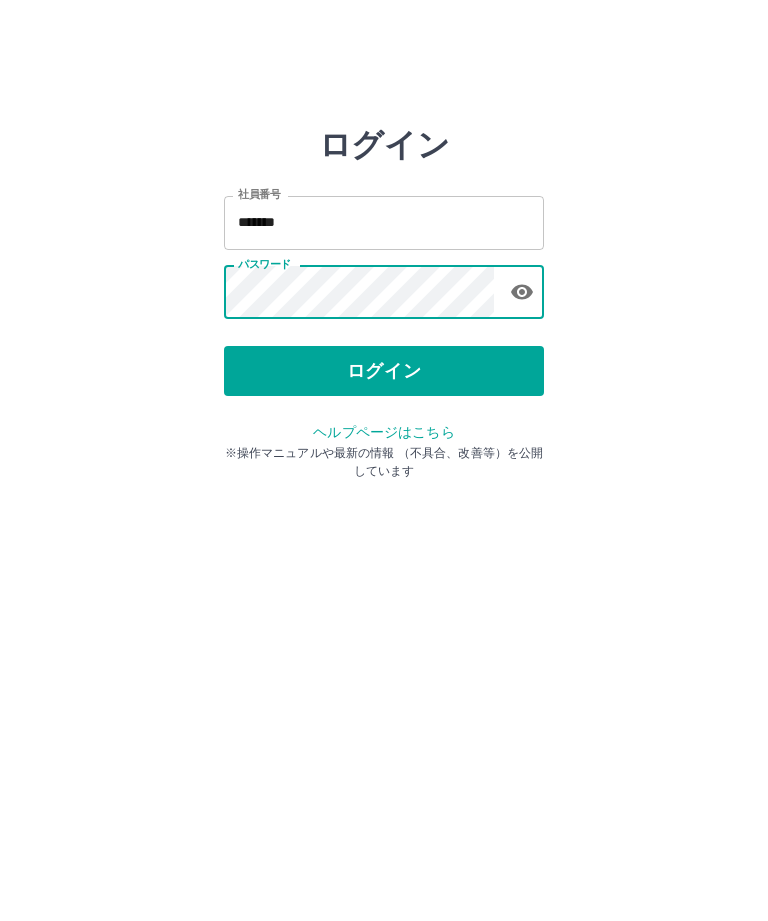 click on "ログイン" at bounding box center (384, 371) 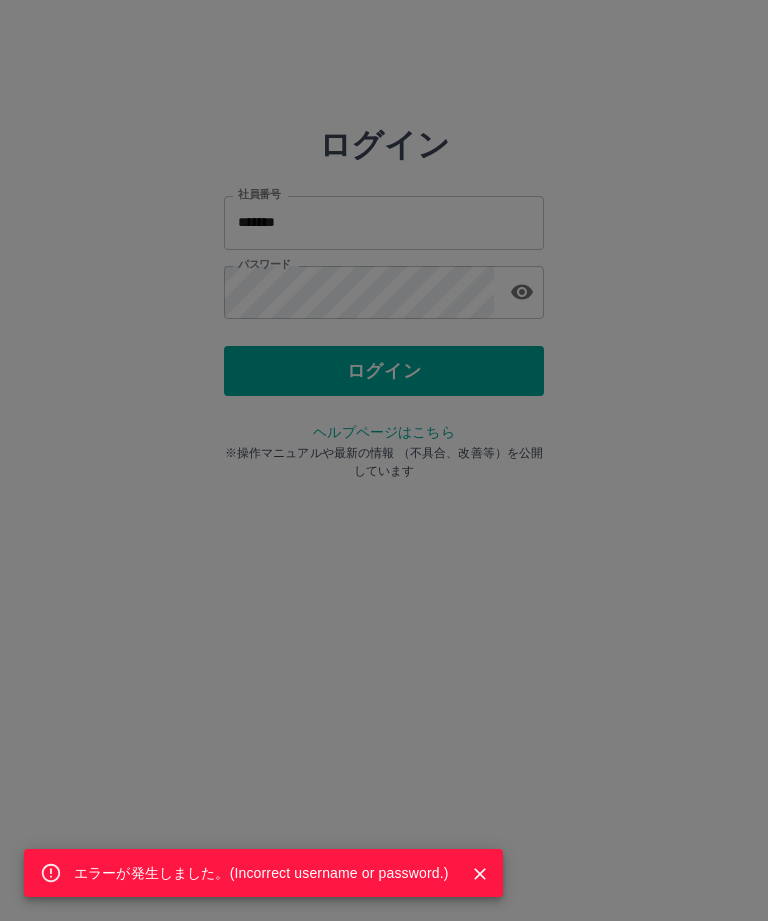 click on "エラーが発生しました。( Incorrect username or password. )" at bounding box center (384, 460) 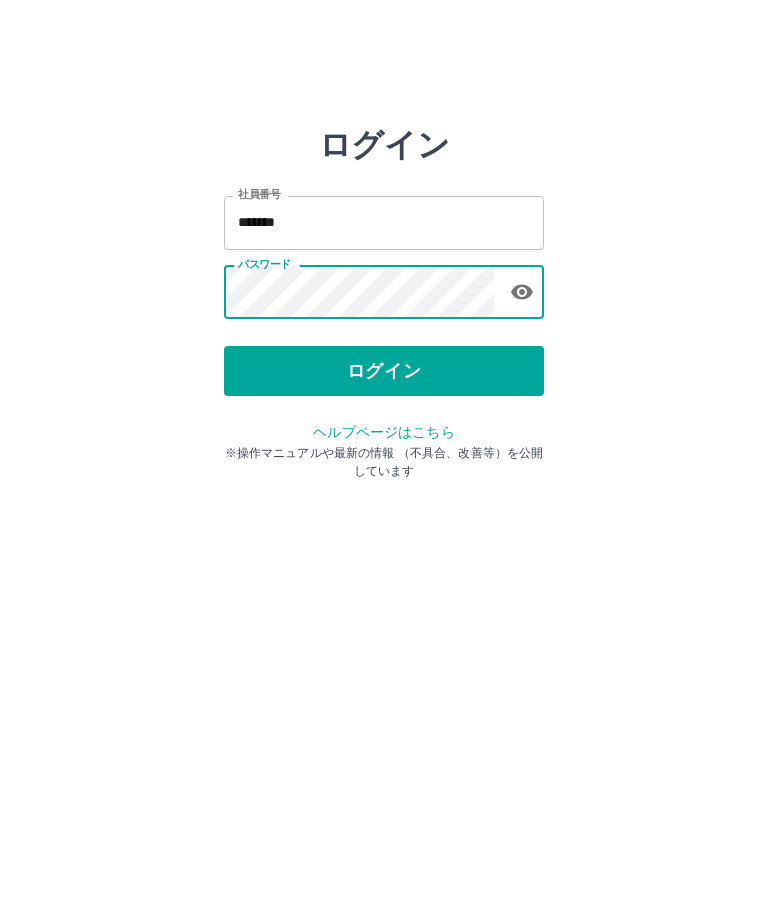 click on "ログイン" at bounding box center [384, 371] 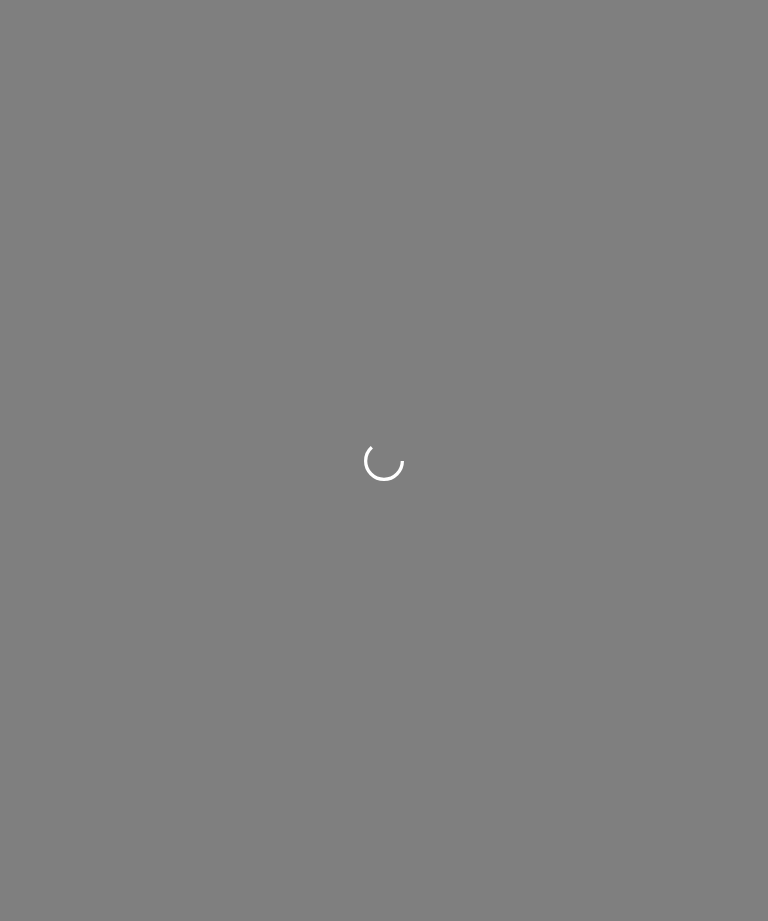 scroll, scrollTop: 0, scrollLeft: 0, axis: both 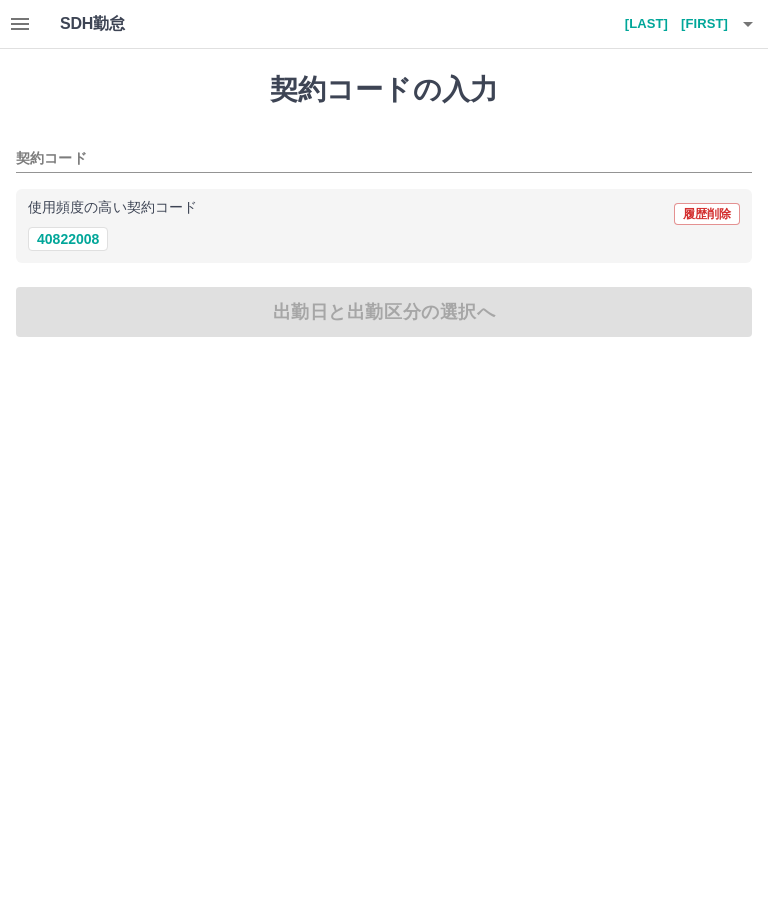 click on "契約コード" at bounding box center [369, 159] 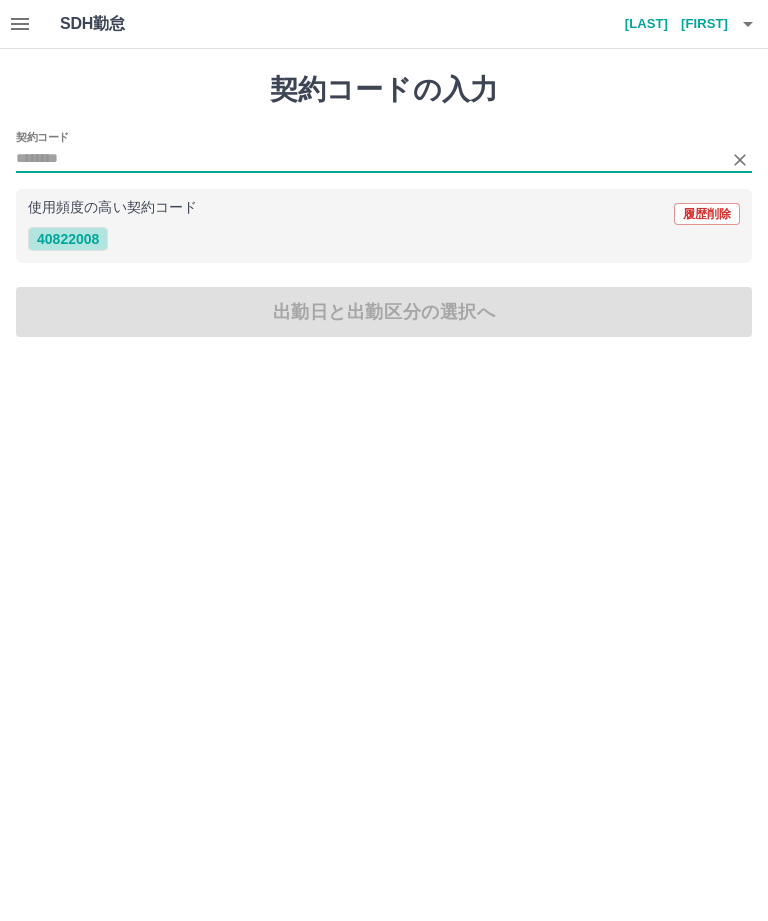 click on "40822008" at bounding box center [68, 239] 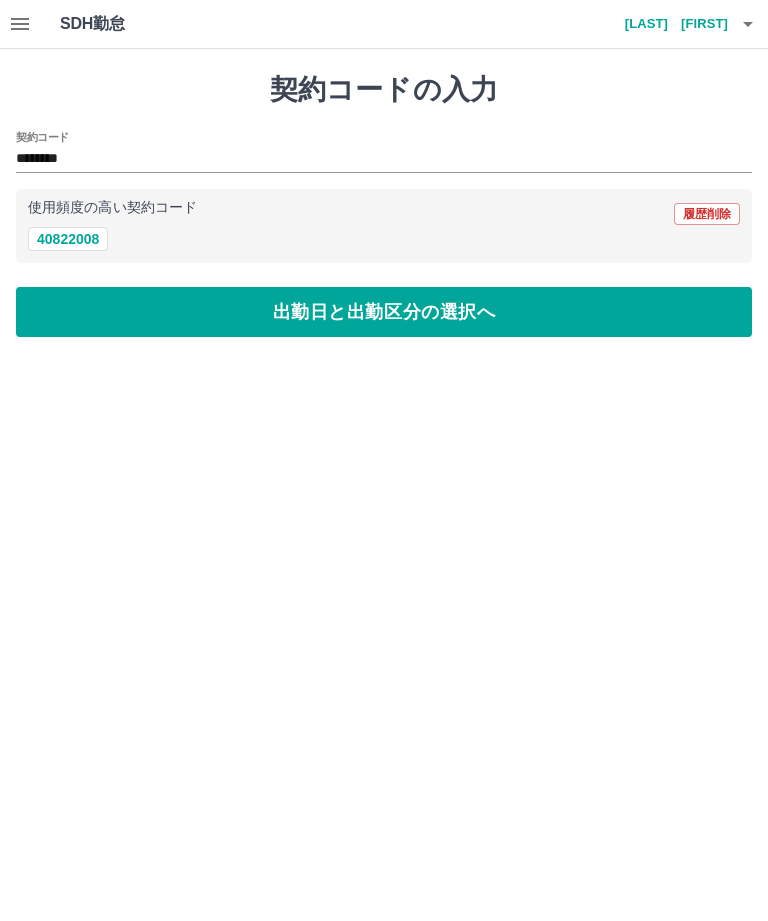 click on "出勤日と出勤区分の選択へ" at bounding box center [384, 312] 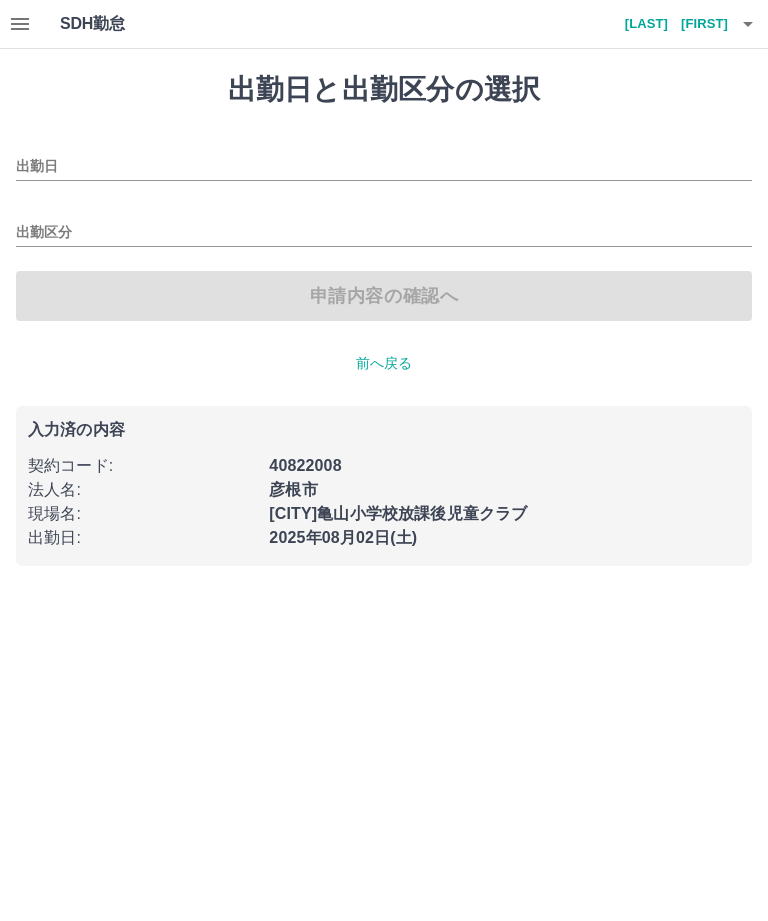 type on "**********" 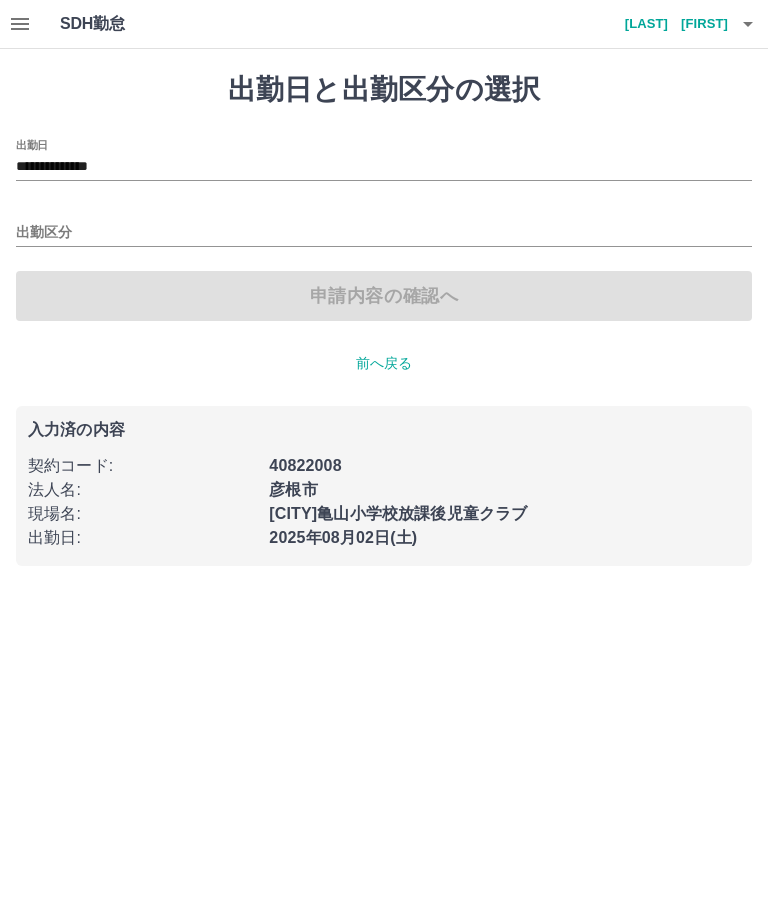 click on "出勤区分" at bounding box center [384, 233] 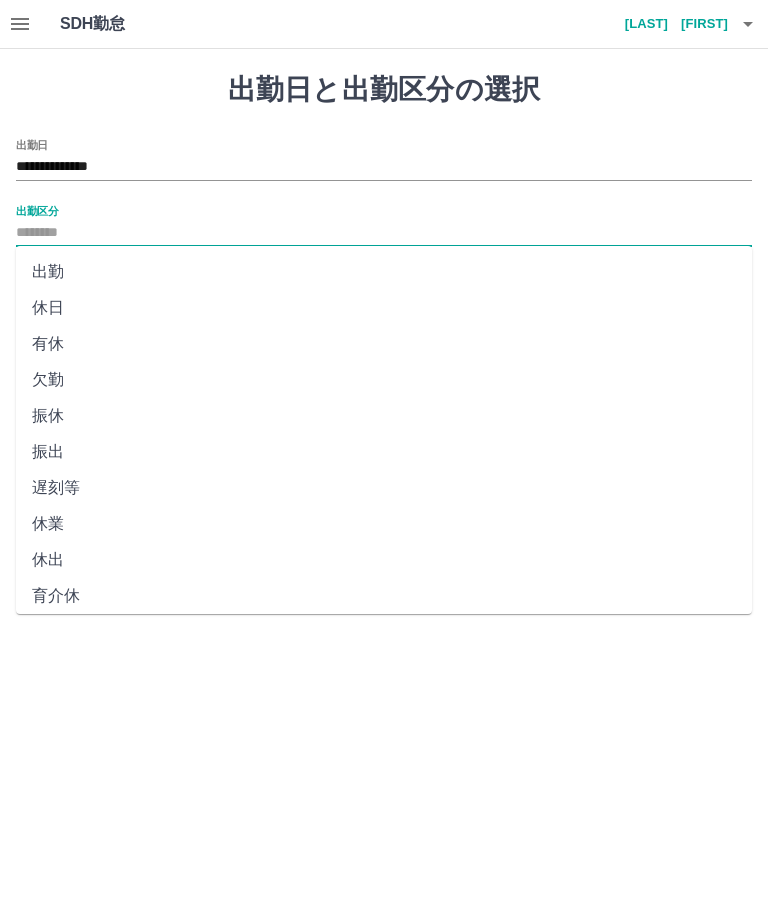 click on "出勤" at bounding box center [384, 272] 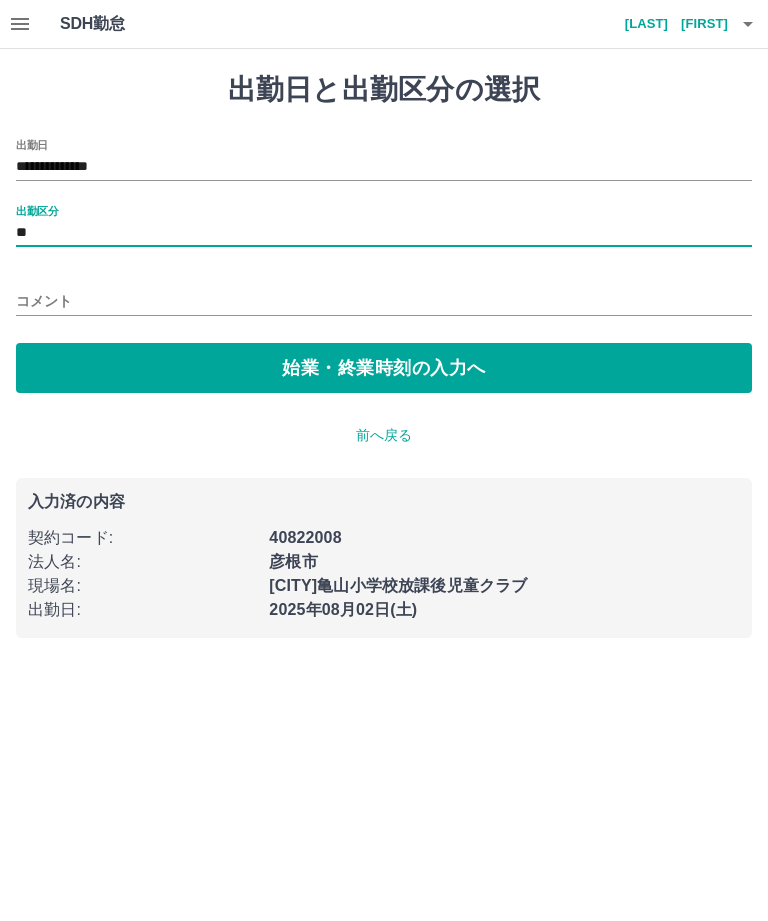 click on "[CITY]亀山小学校放課後児童クラブ" at bounding box center (498, 580) 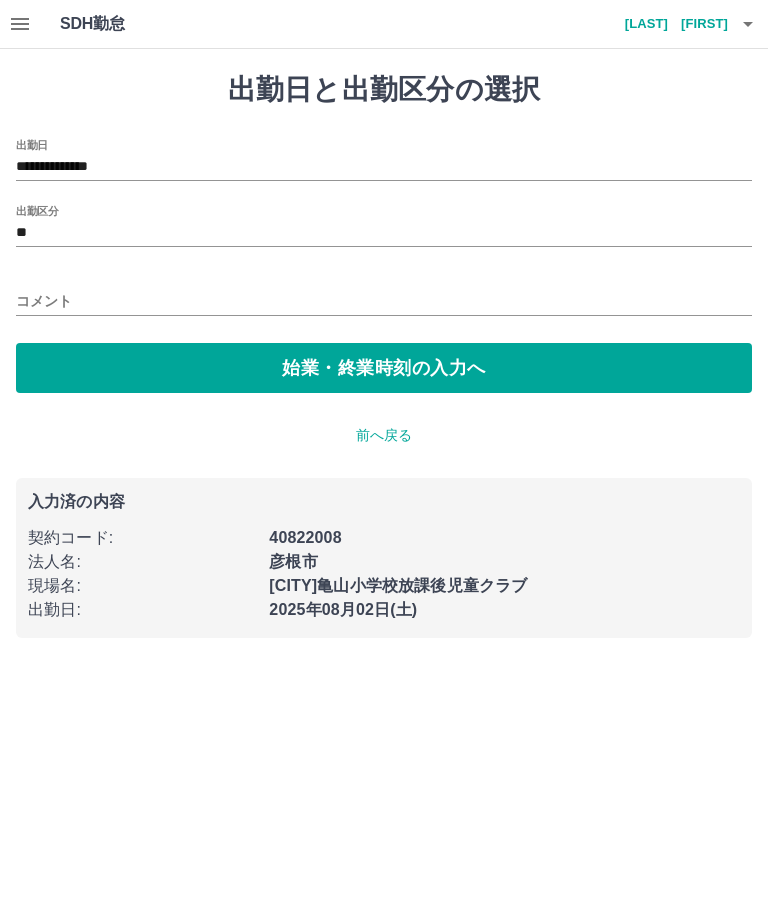 click on "始業・終業時刻の入力へ" at bounding box center [384, 368] 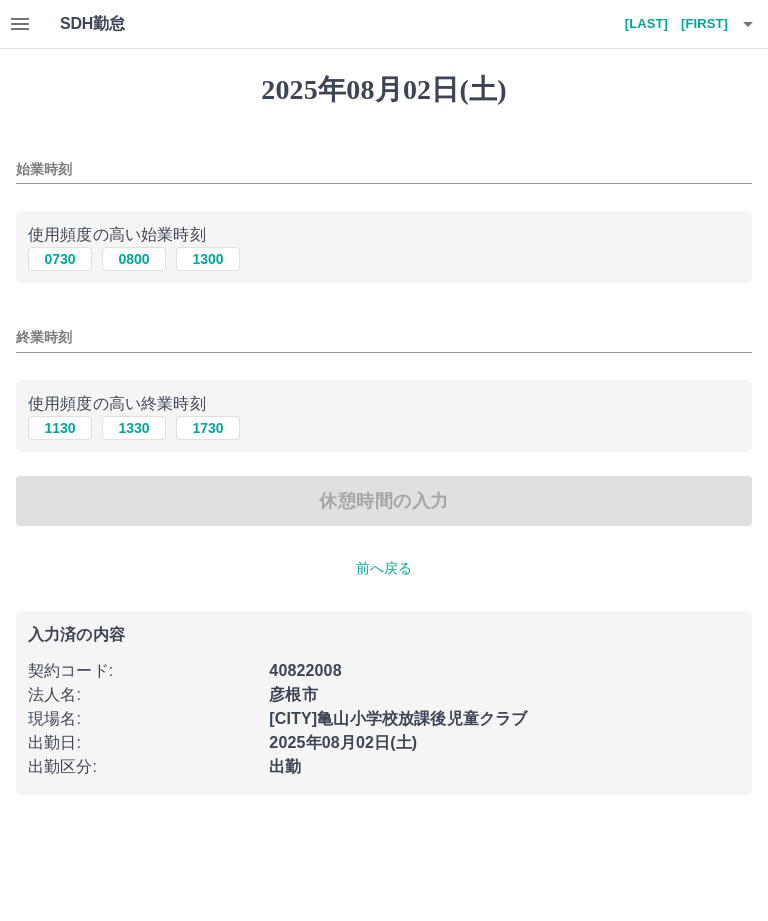 click on "始業時刻" at bounding box center (384, 169) 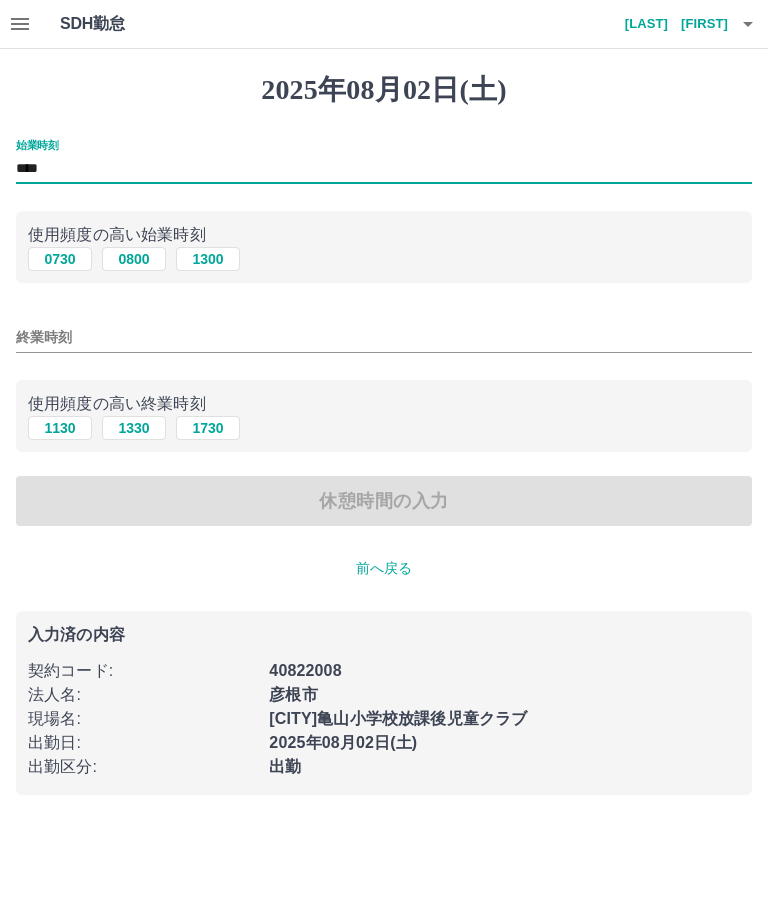 type on "****" 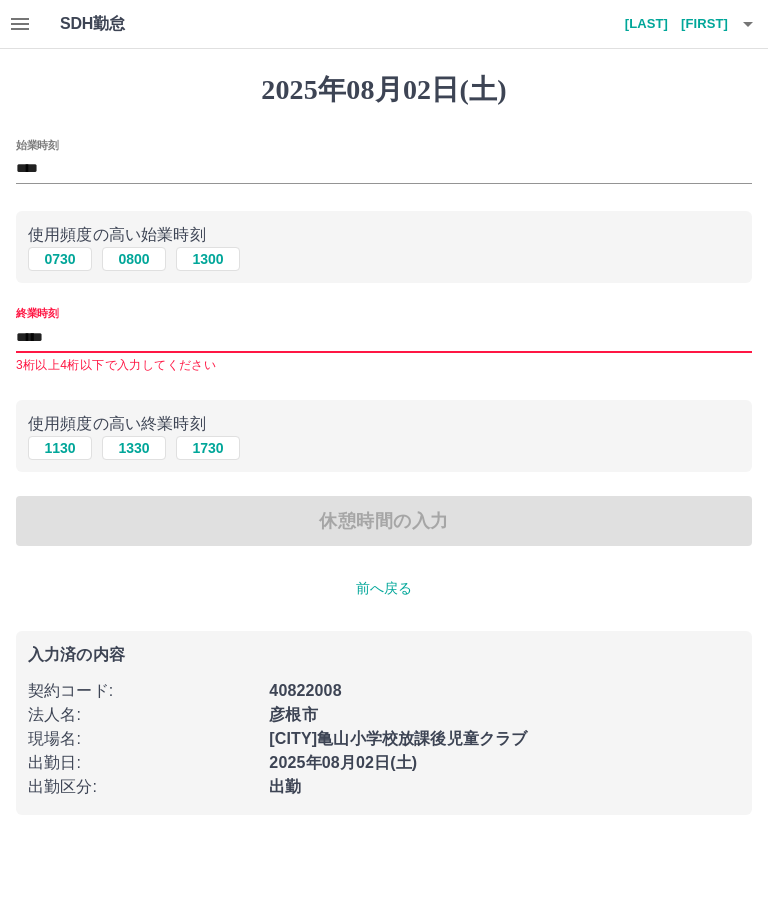 click on "休憩時間の入力" at bounding box center (384, 521) 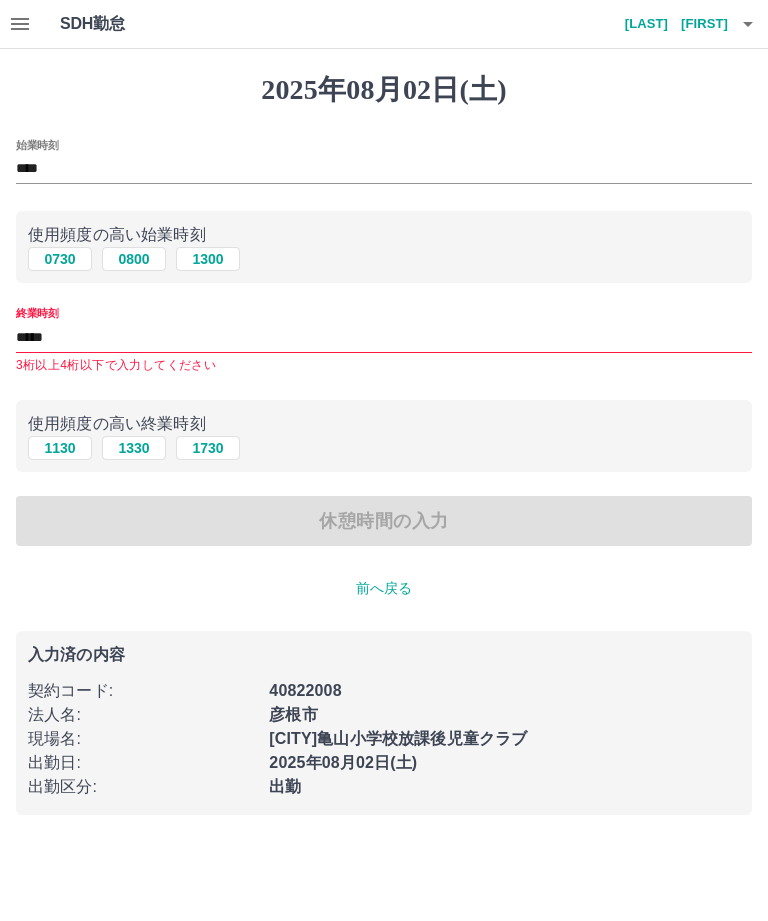 click on "*****" at bounding box center (384, 337) 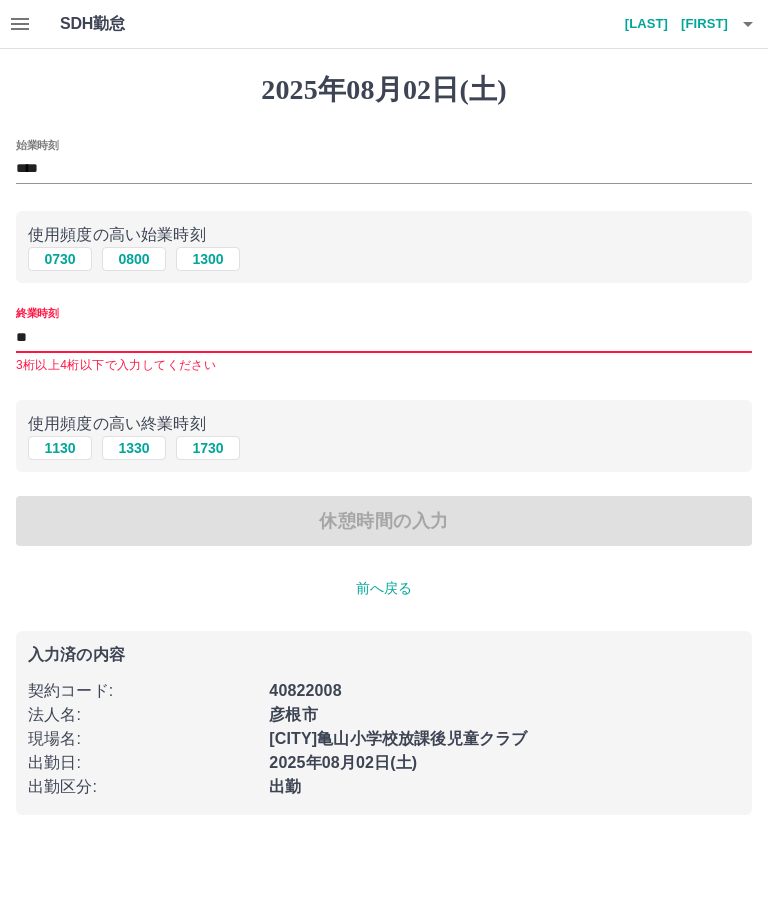 type on "*" 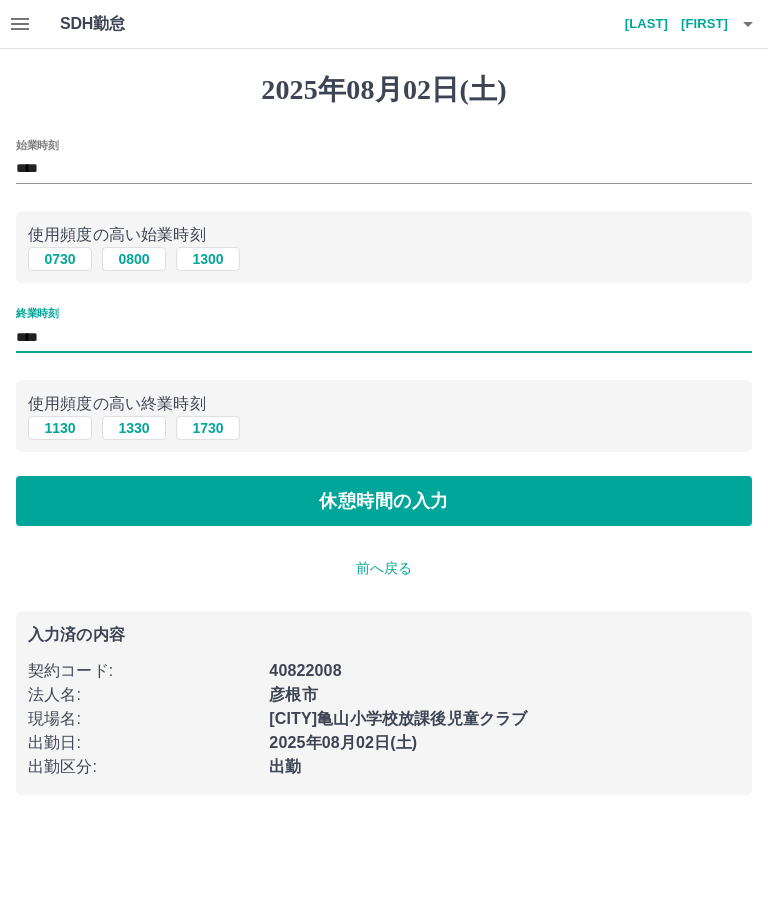 type on "****" 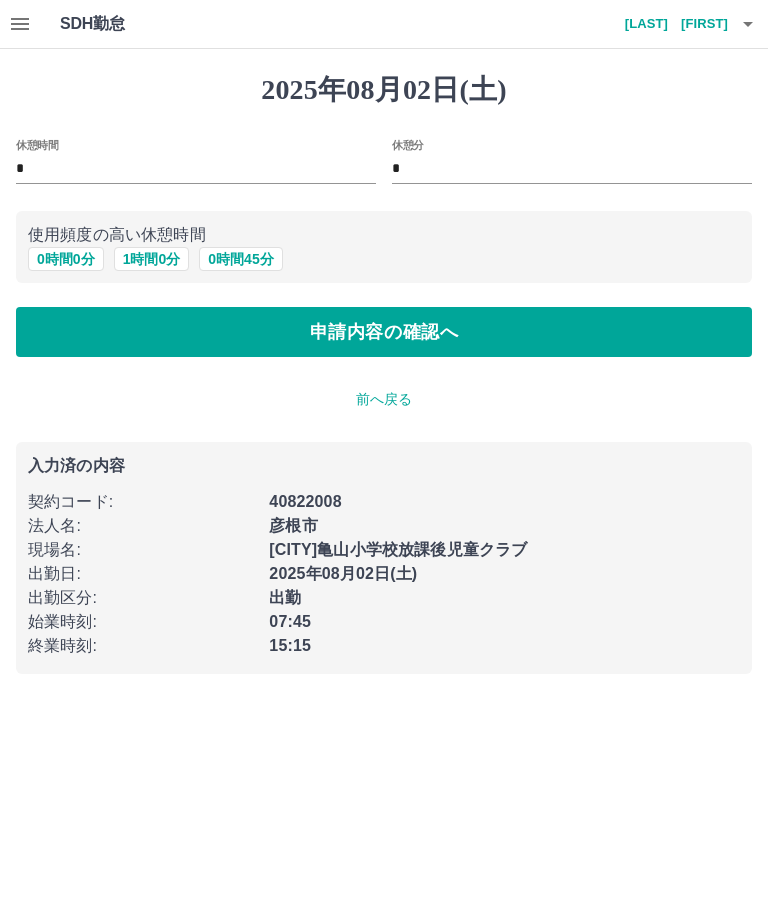 click on "休憩時間" at bounding box center (37, 144) 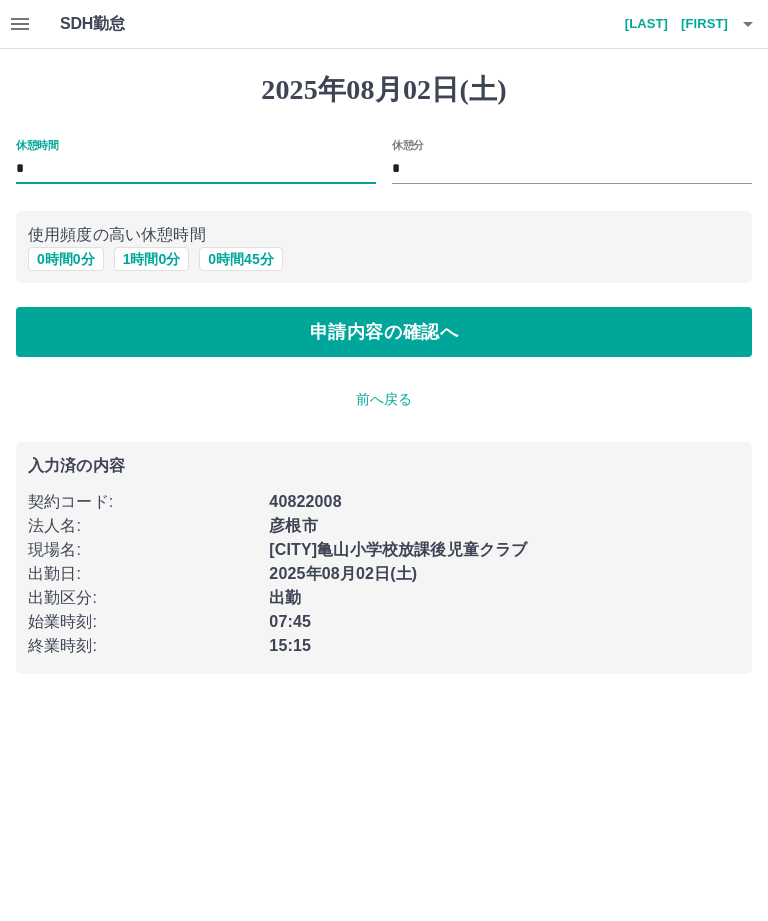click on "0 時間 45 分" at bounding box center [240, 259] 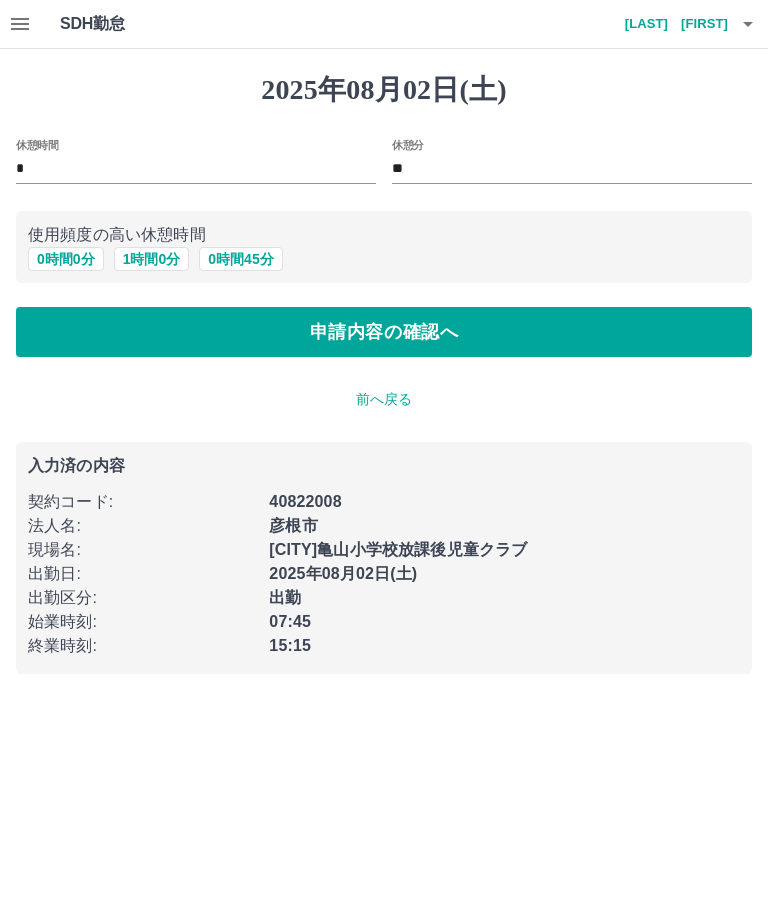 click on "0 時間 45 分" at bounding box center [240, 259] 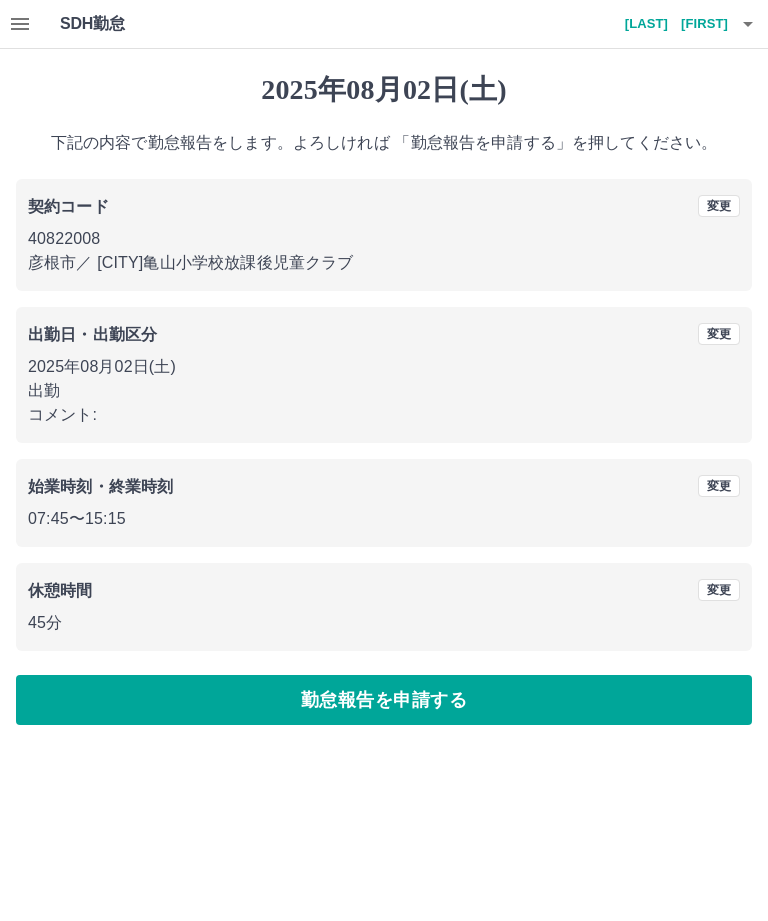 click on "勤怠報告を申請する" at bounding box center [384, 700] 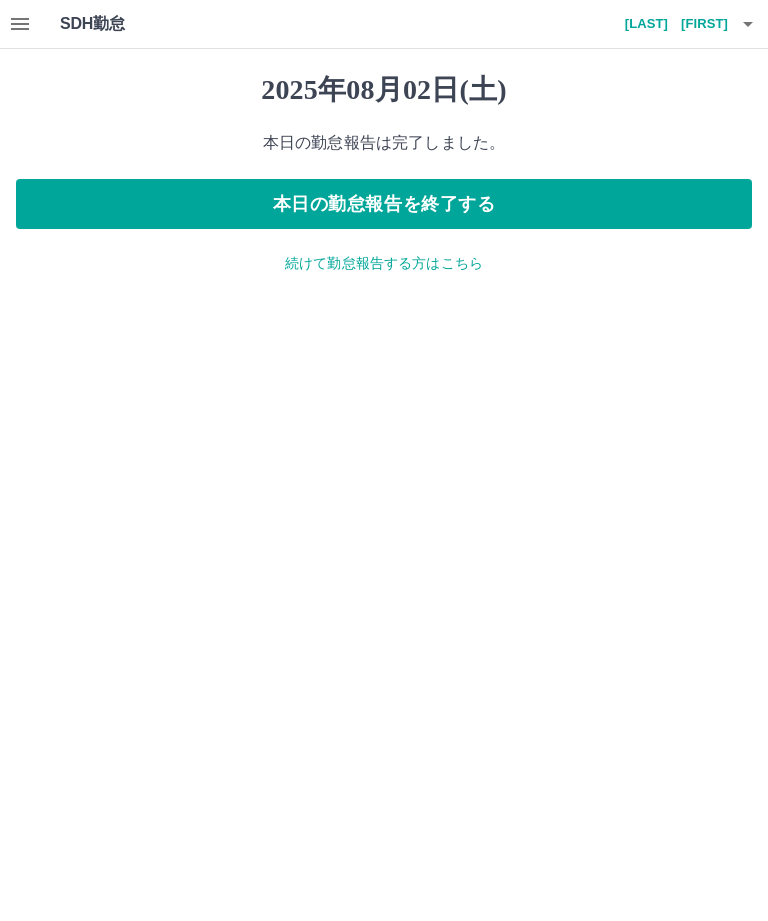 click on "本日の勤怠報告を終了する" at bounding box center (384, 204) 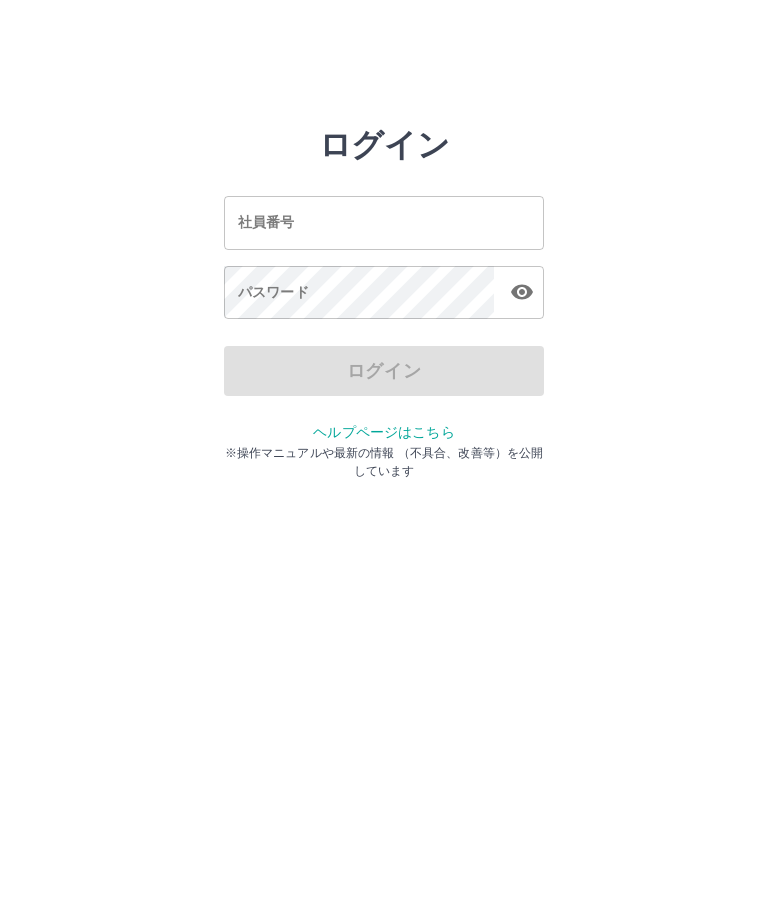 scroll, scrollTop: 0, scrollLeft: 0, axis: both 